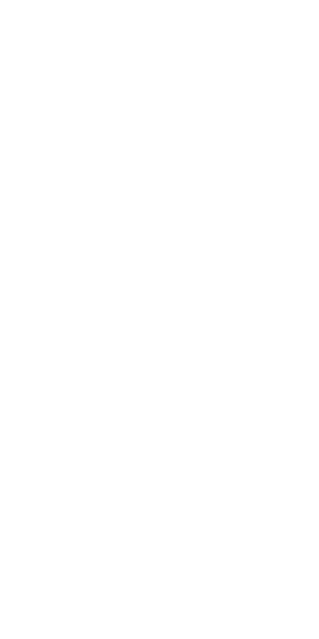 scroll, scrollTop: 0, scrollLeft: 0, axis: both 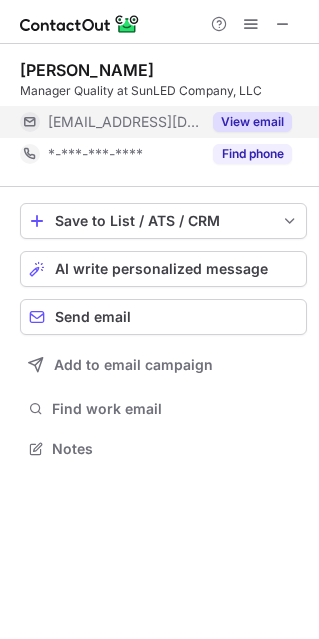 click on "View email" at bounding box center [246, 122] 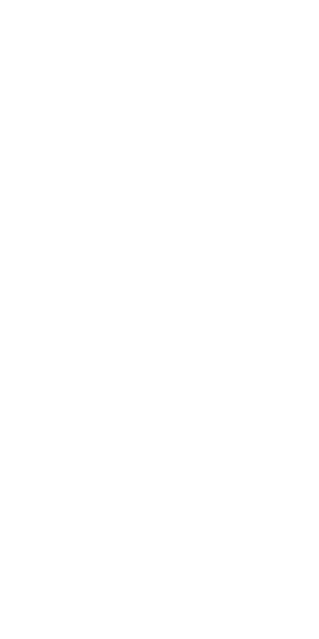 scroll, scrollTop: 0, scrollLeft: 0, axis: both 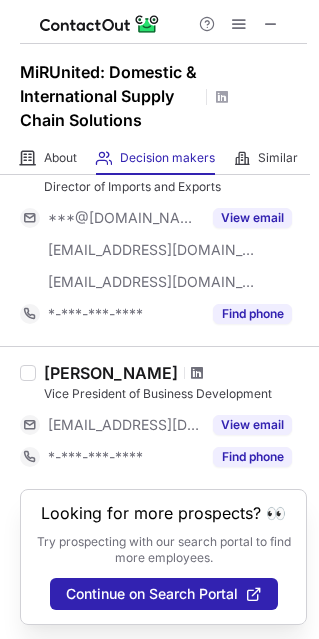 click at bounding box center (197, 373) 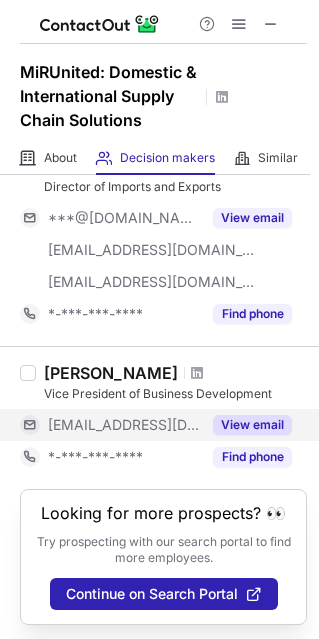 click on "View email" at bounding box center [252, 425] 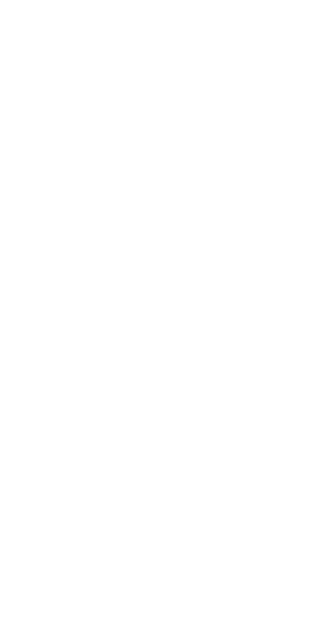 scroll, scrollTop: 0, scrollLeft: 0, axis: both 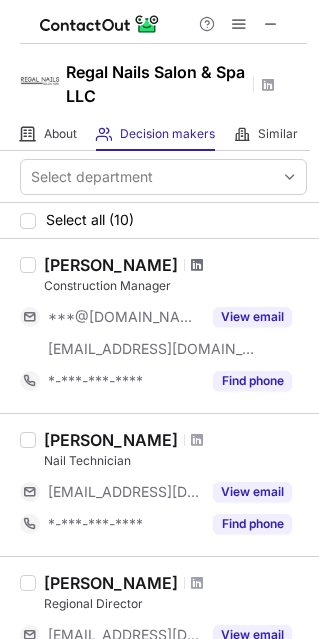 click at bounding box center [197, 265] 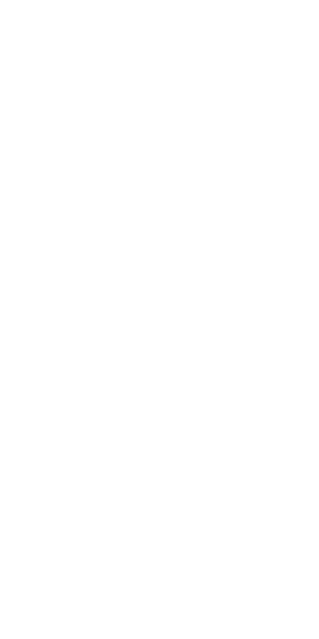 scroll, scrollTop: 0, scrollLeft: 0, axis: both 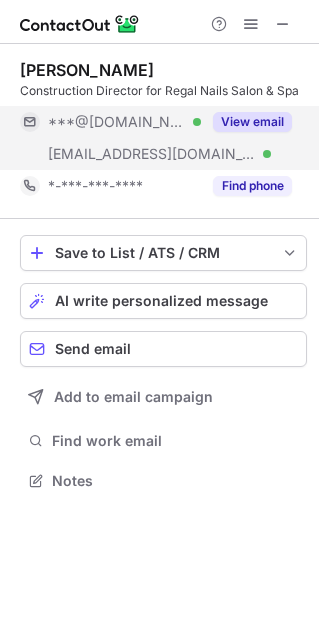 click on "View email" at bounding box center (252, 122) 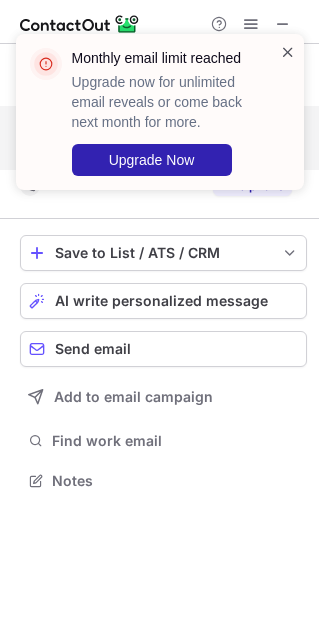 click at bounding box center [288, 52] 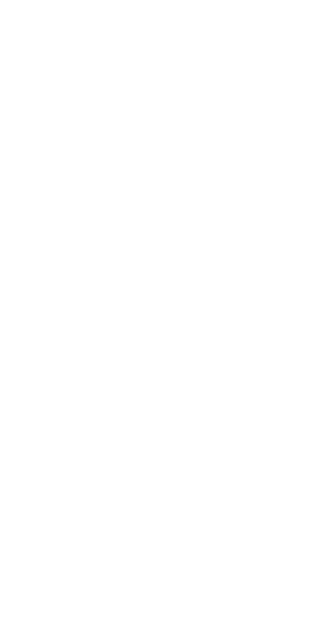 scroll, scrollTop: 0, scrollLeft: 0, axis: both 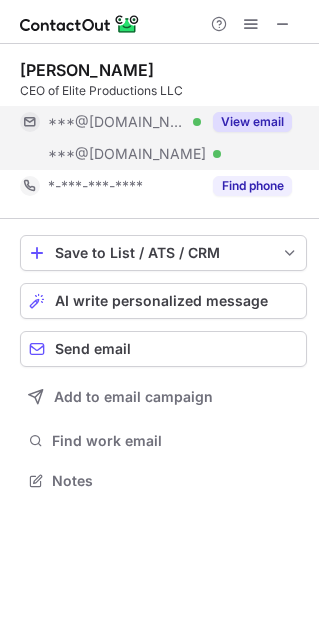 click on "View email" at bounding box center [252, 122] 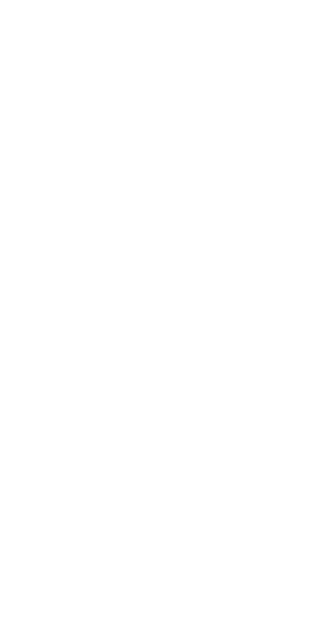 scroll, scrollTop: 0, scrollLeft: 0, axis: both 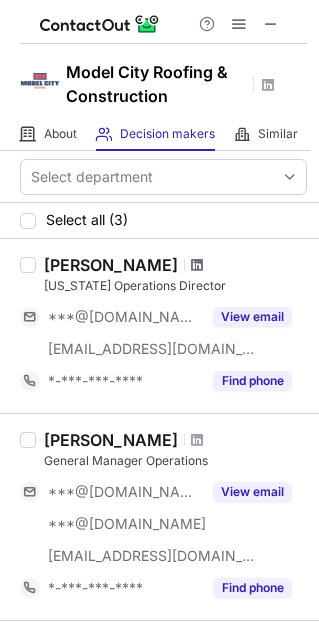 click at bounding box center [197, 265] 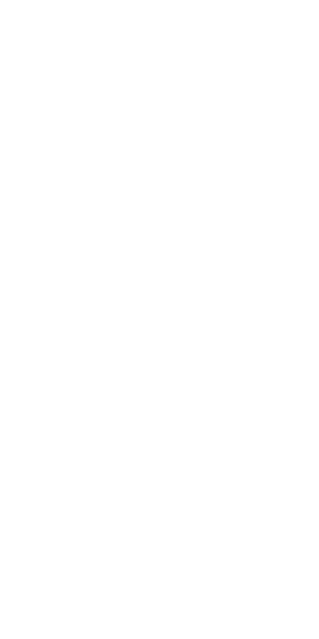 scroll, scrollTop: 0, scrollLeft: 0, axis: both 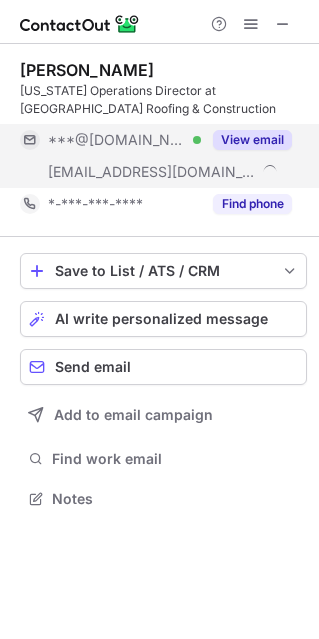 click on "View email" at bounding box center [252, 140] 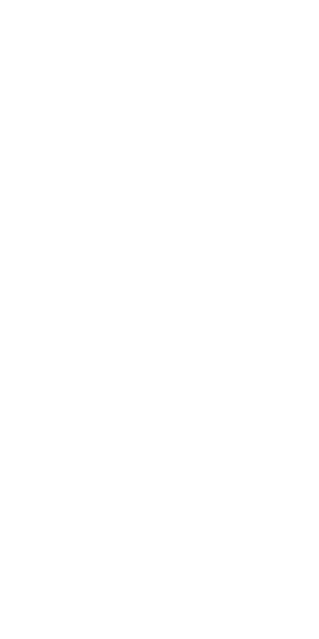 scroll, scrollTop: 0, scrollLeft: 0, axis: both 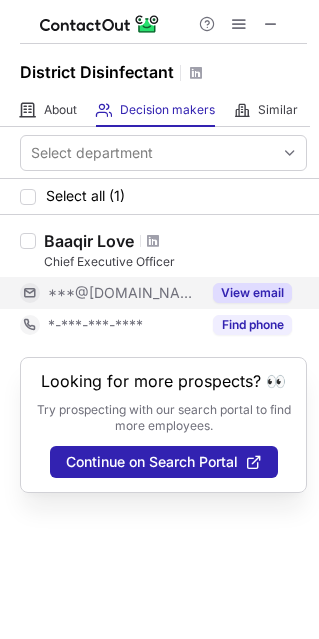 click on "View email" at bounding box center [252, 293] 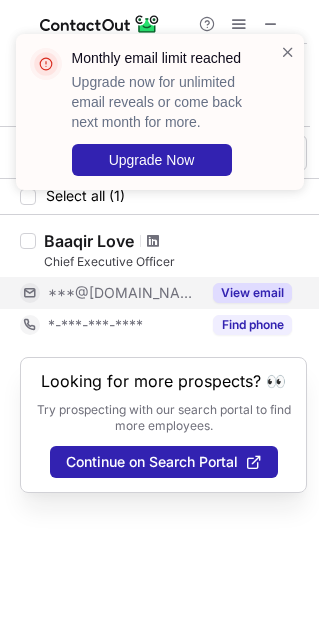 click at bounding box center (153, 241) 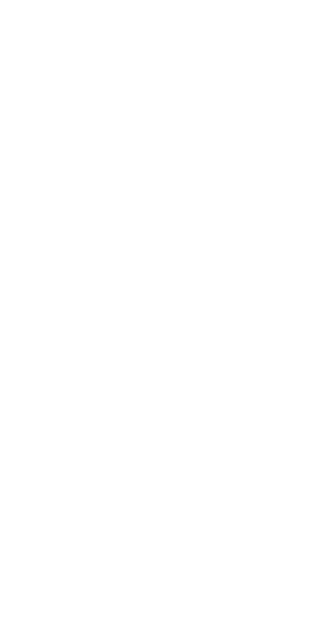 scroll, scrollTop: 0, scrollLeft: 0, axis: both 